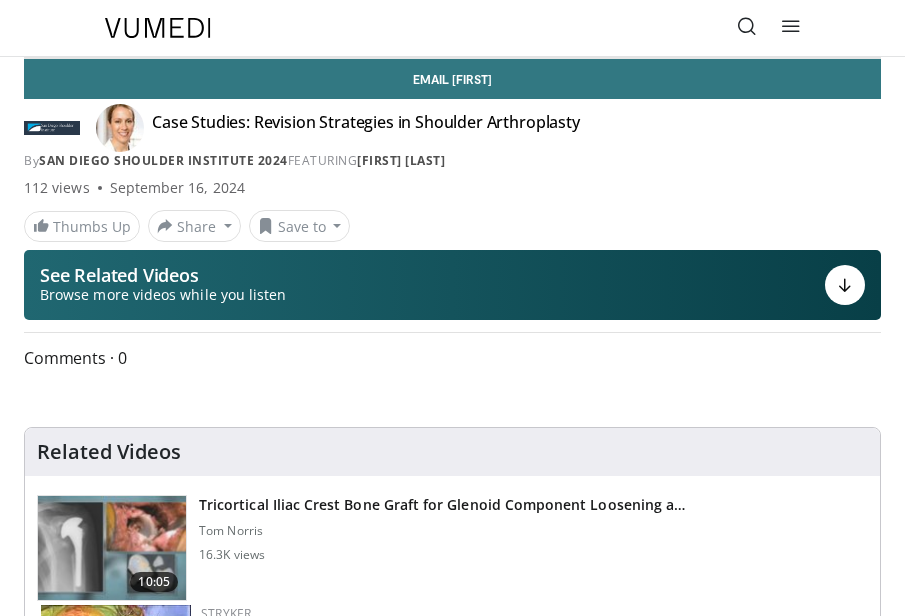 scroll, scrollTop: 0, scrollLeft: 0, axis: both 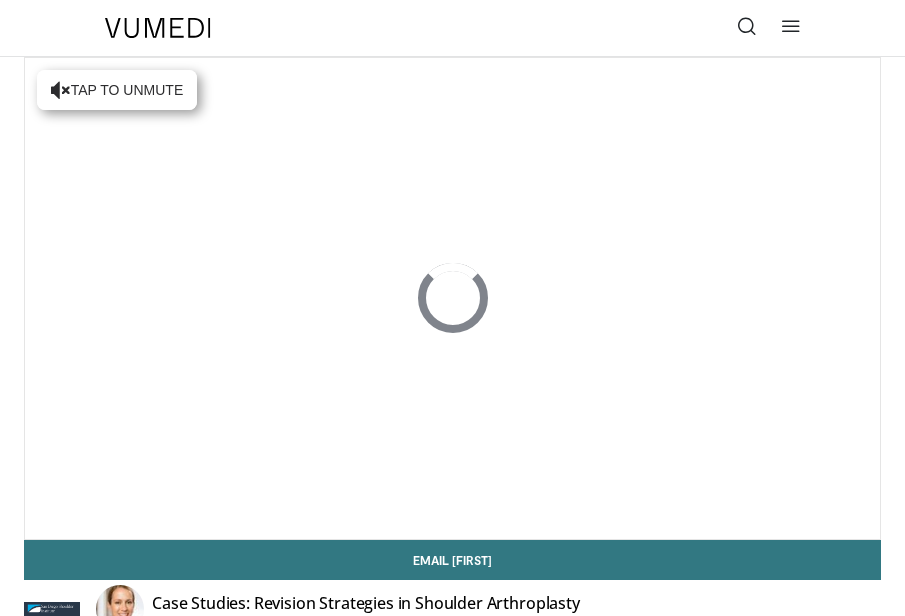 click at bounding box center [747, 26] 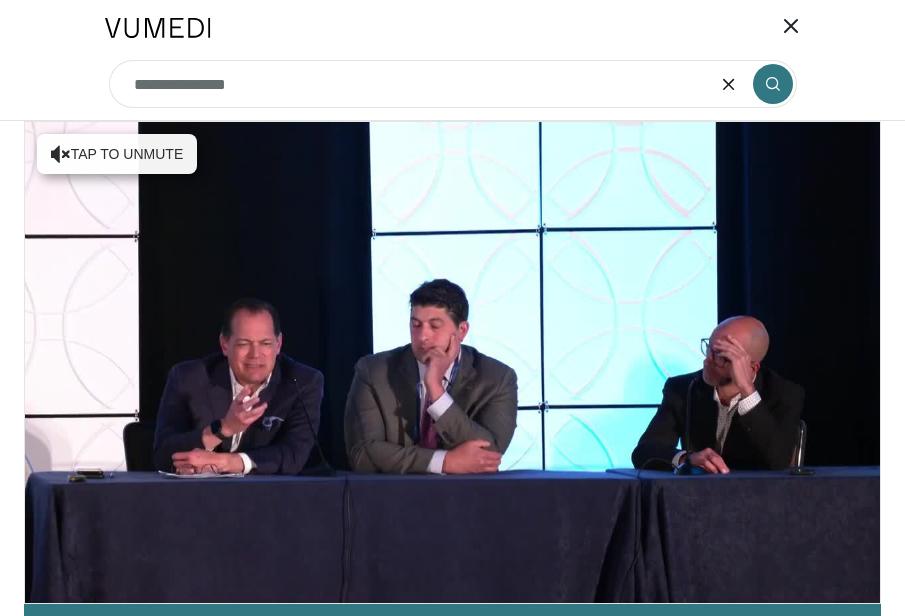 type on "**********" 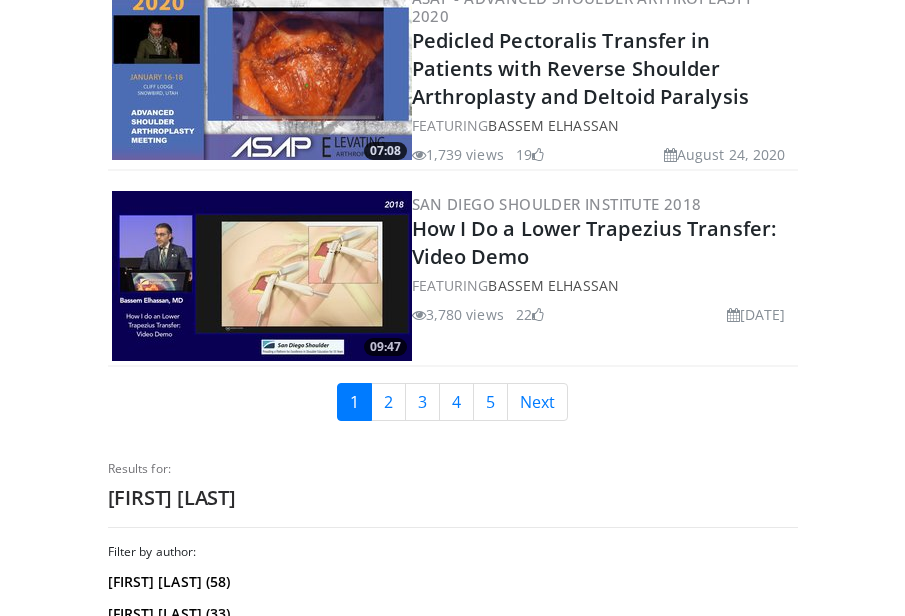 scroll, scrollTop: 5343, scrollLeft: 0, axis: vertical 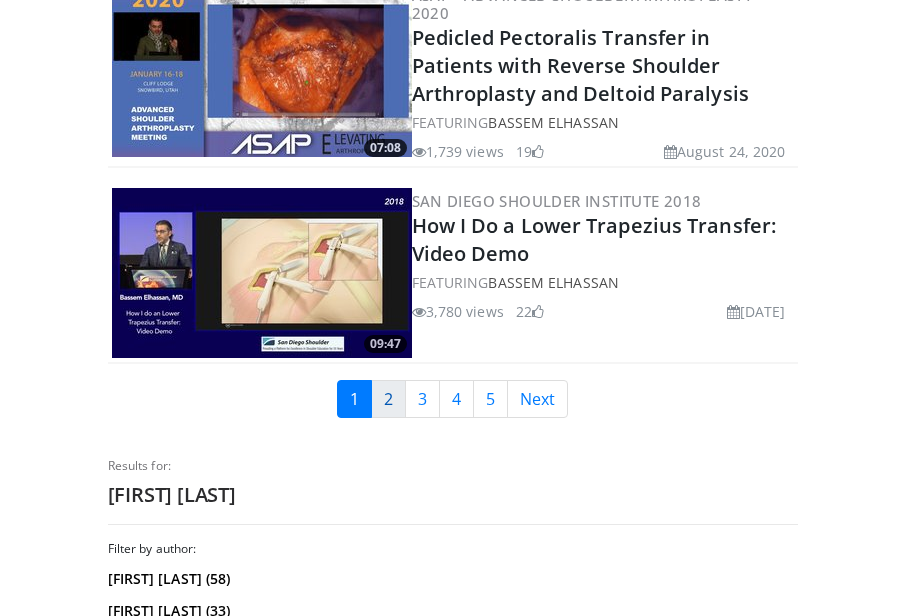click on "2" at bounding box center [388, 399] 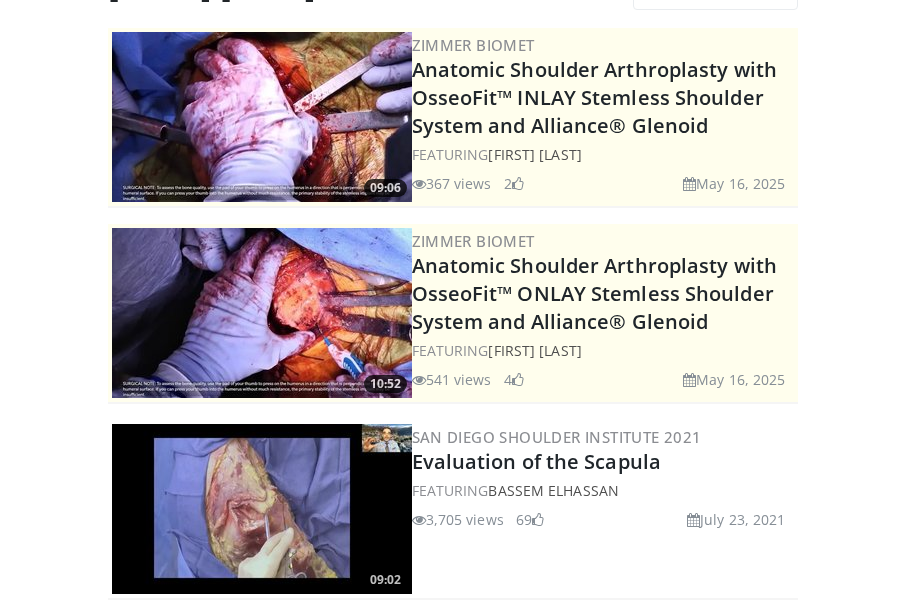 scroll, scrollTop: 0, scrollLeft: 0, axis: both 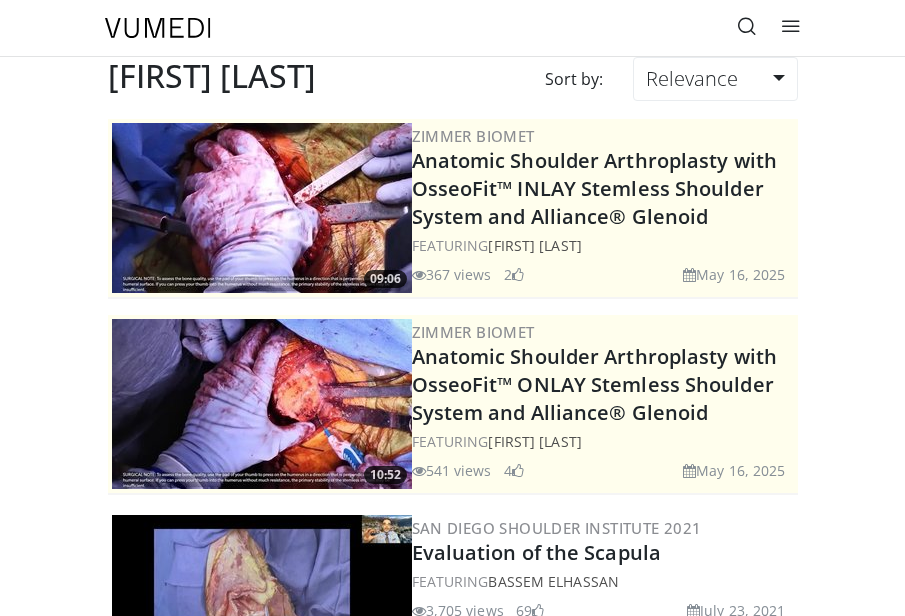 click at bounding box center (747, 26) 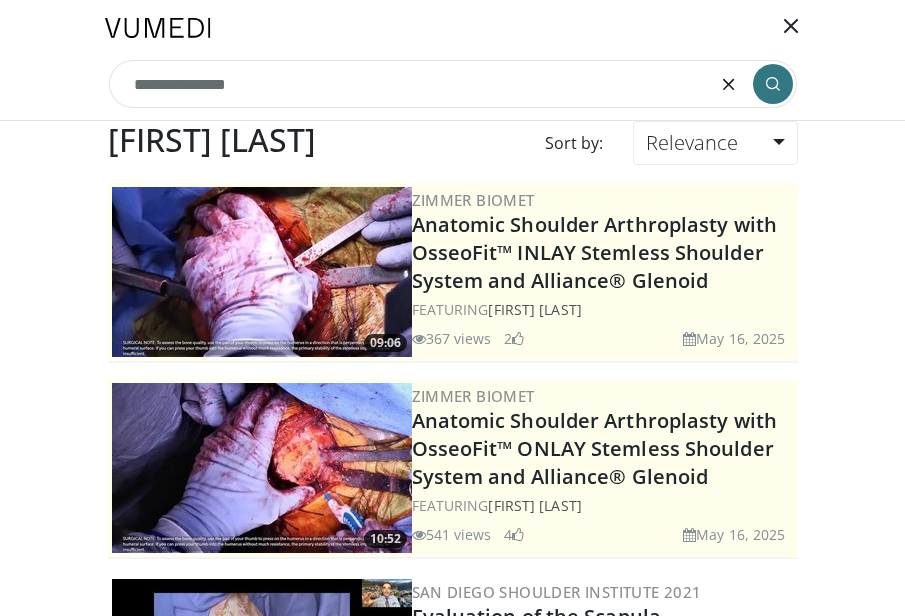 click at bounding box center (729, 84) 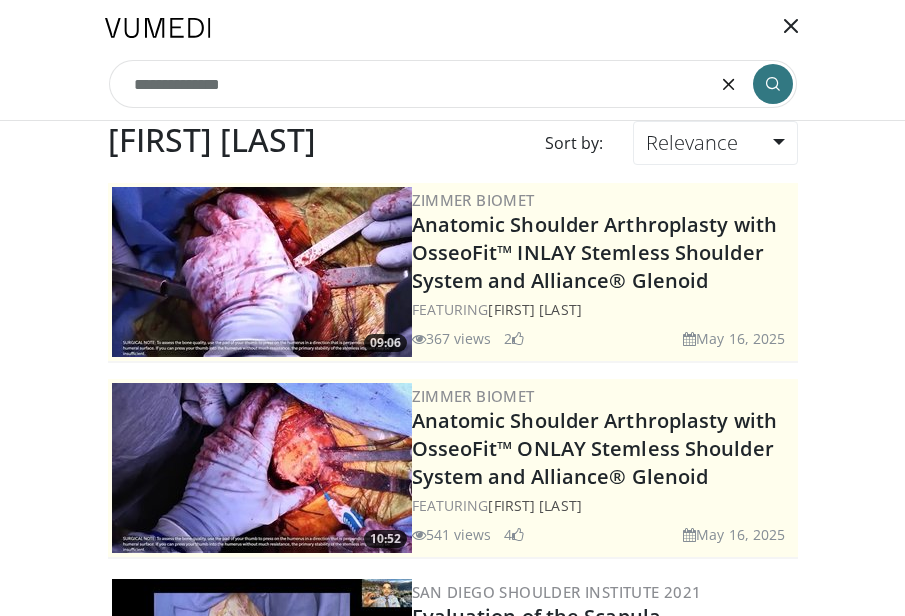 type on "**********" 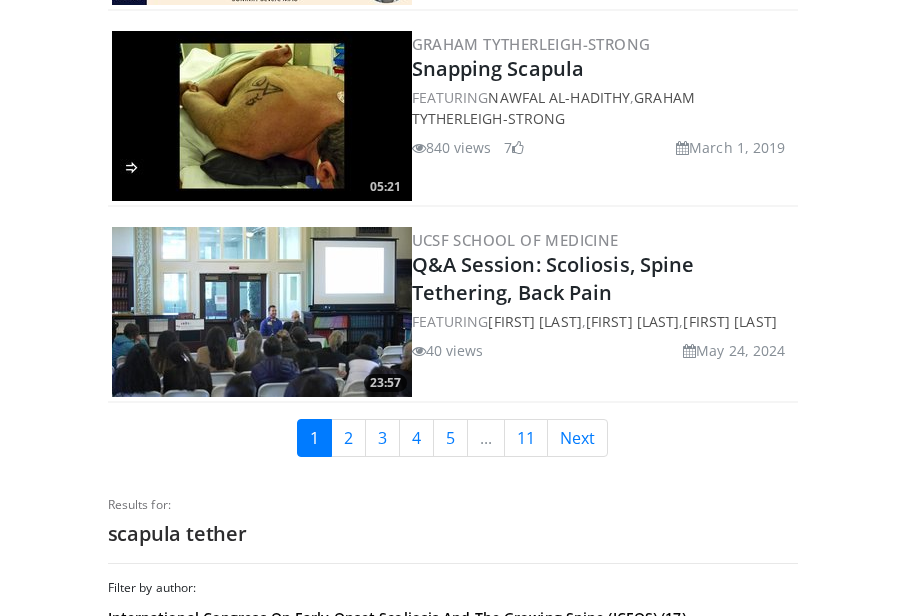 scroll, scrollTop: 4727, scrollLeft: 0, axis: vertical 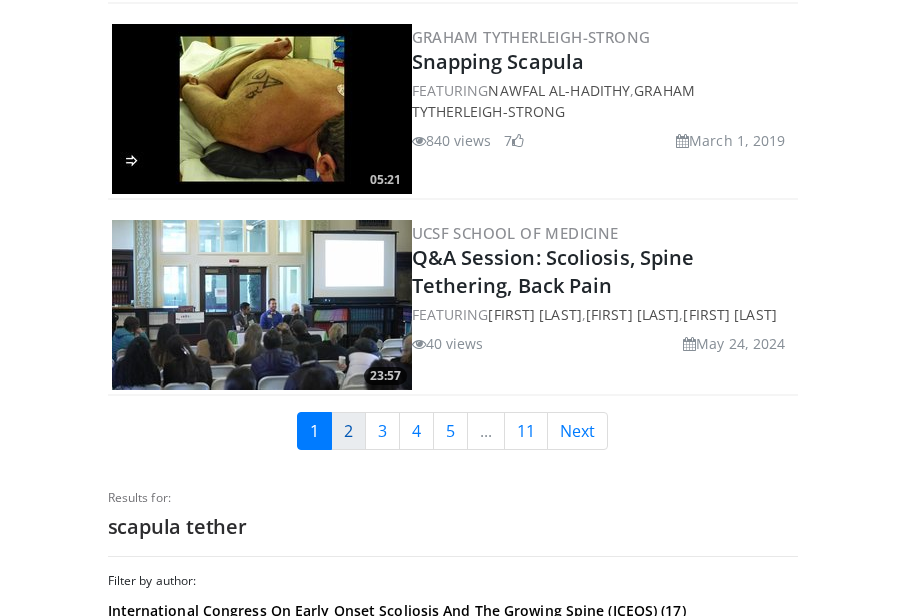 click on "2" at bounding box center (348, 431) 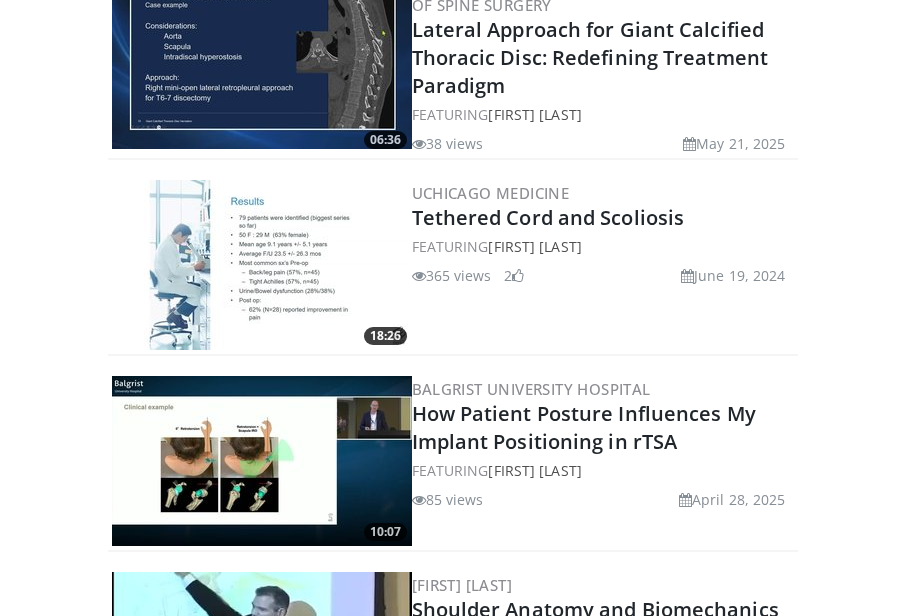 scroll, scrollTop: 0, scrollLeft: 0, axis: both 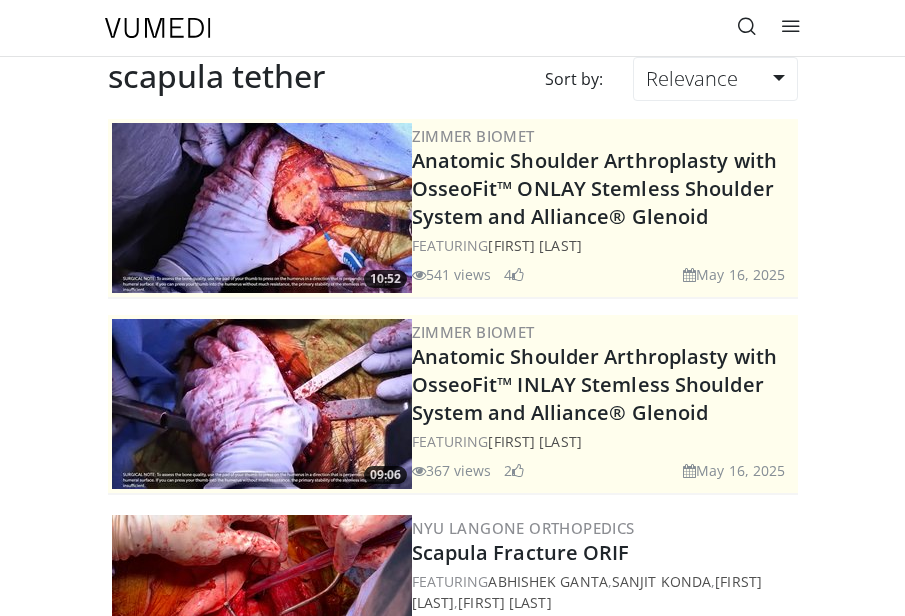 click at bounding box center [747, 26] 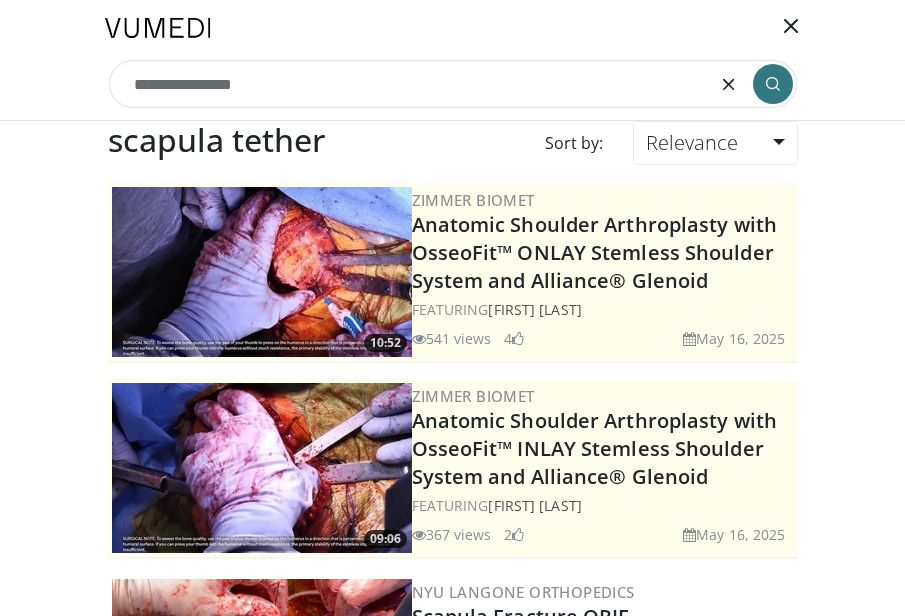 drag, startPoint x: 277, startPoint y: 88, endPoint x: 1, endPoint y: 58, distance: 277.62564 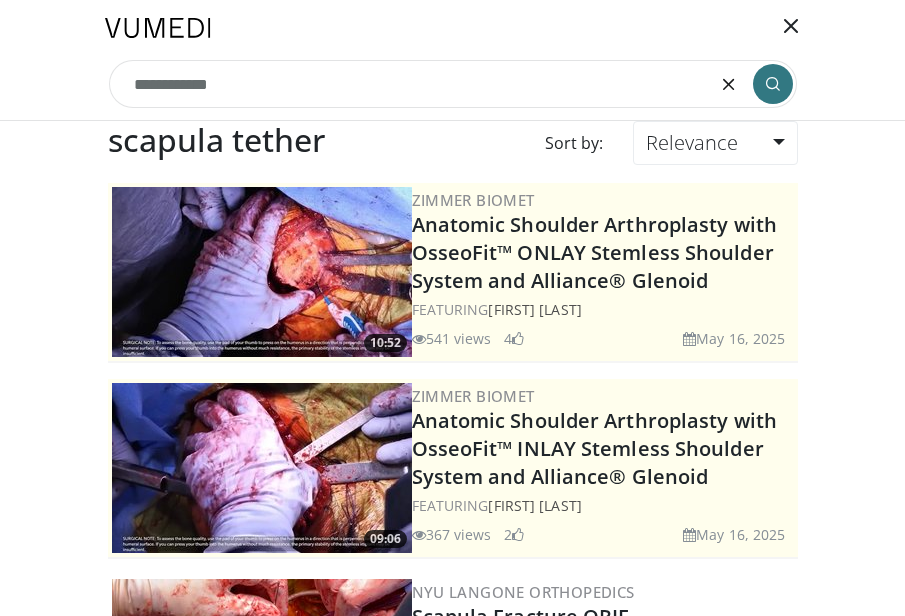 type on "**********" 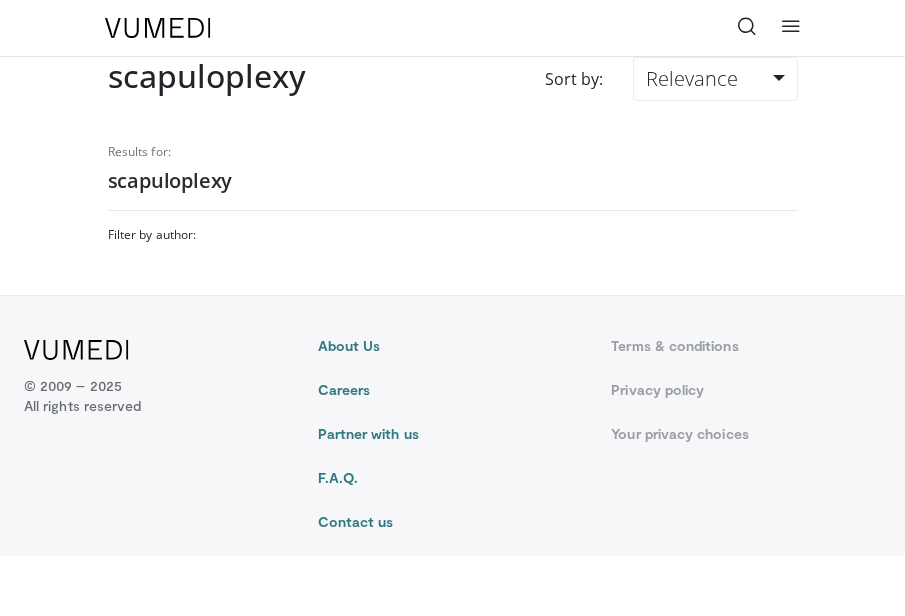 scroll, scrollTop: 0, scrollLeft: 0, axis: both 